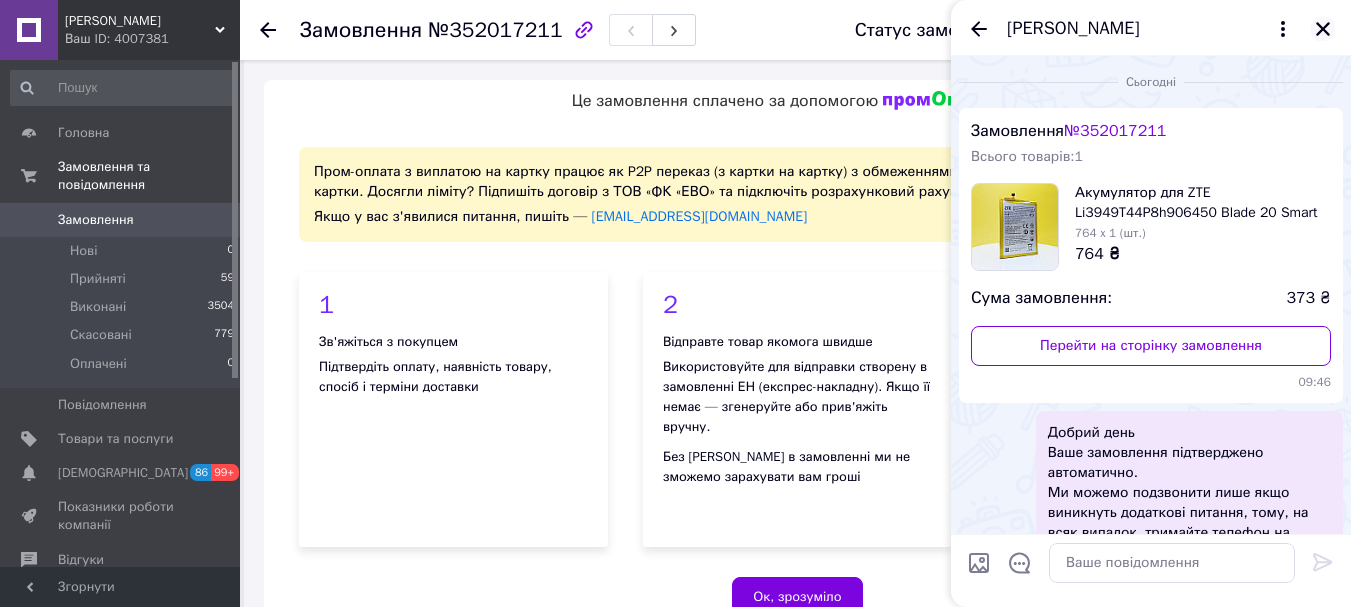 scroll, scrollTop: 700, scrollLeft: 0, axis: vertical 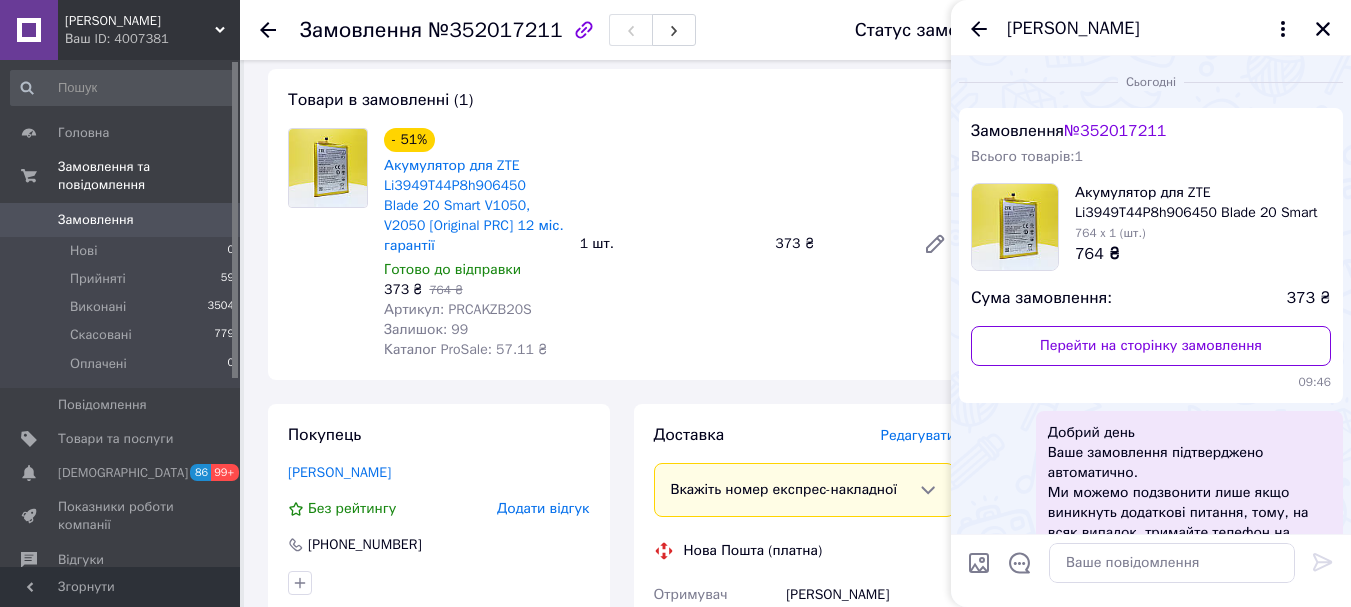drag, startPoint x: 1331, startPoint y: 28, endPoint x: 979, endPoint y: 100, distance: 359.28818 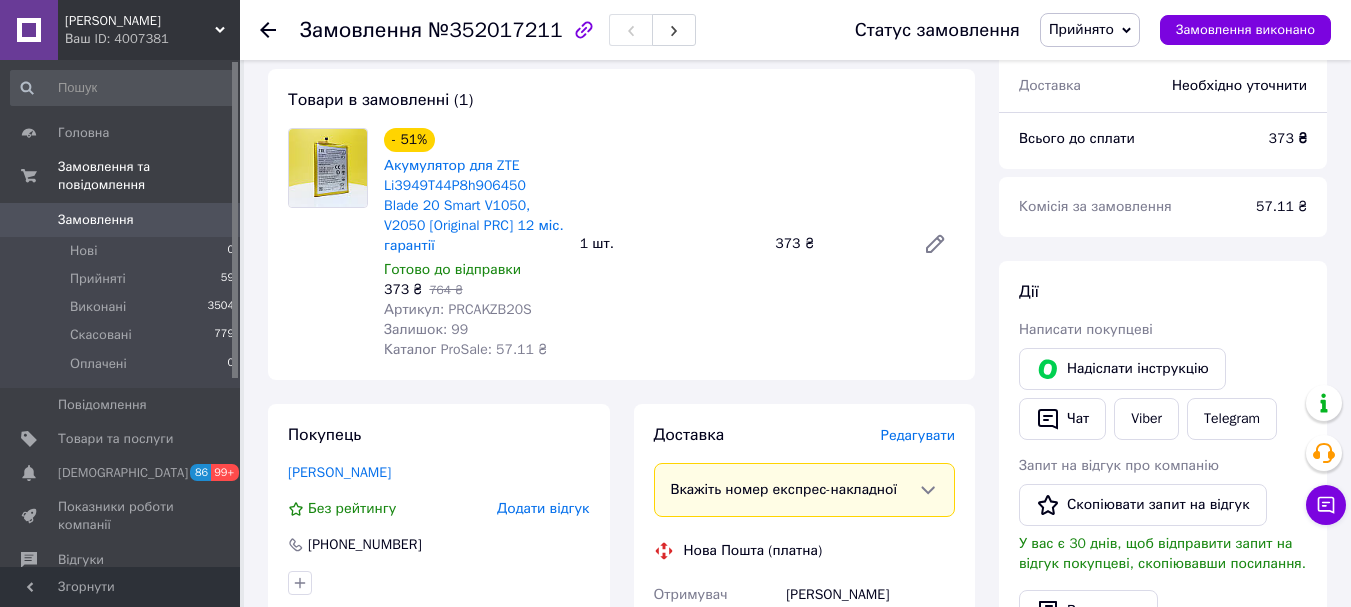 click 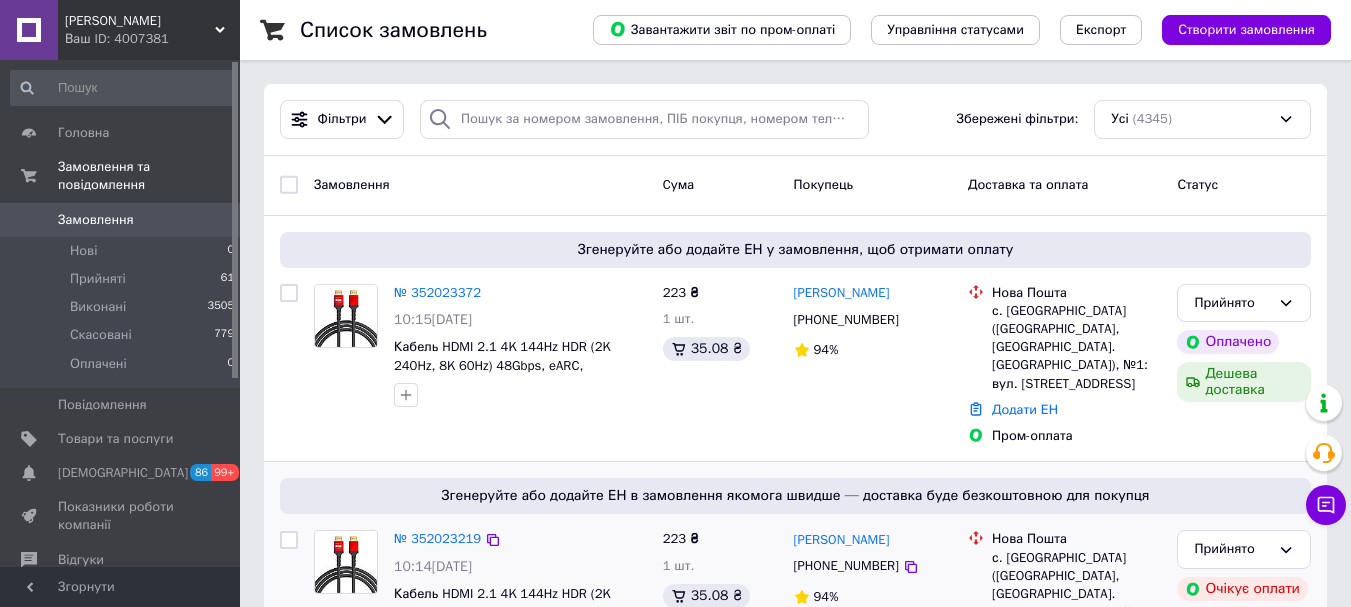 scroll, scrollTop: 300, scrollLeft: 0, axis: vertical 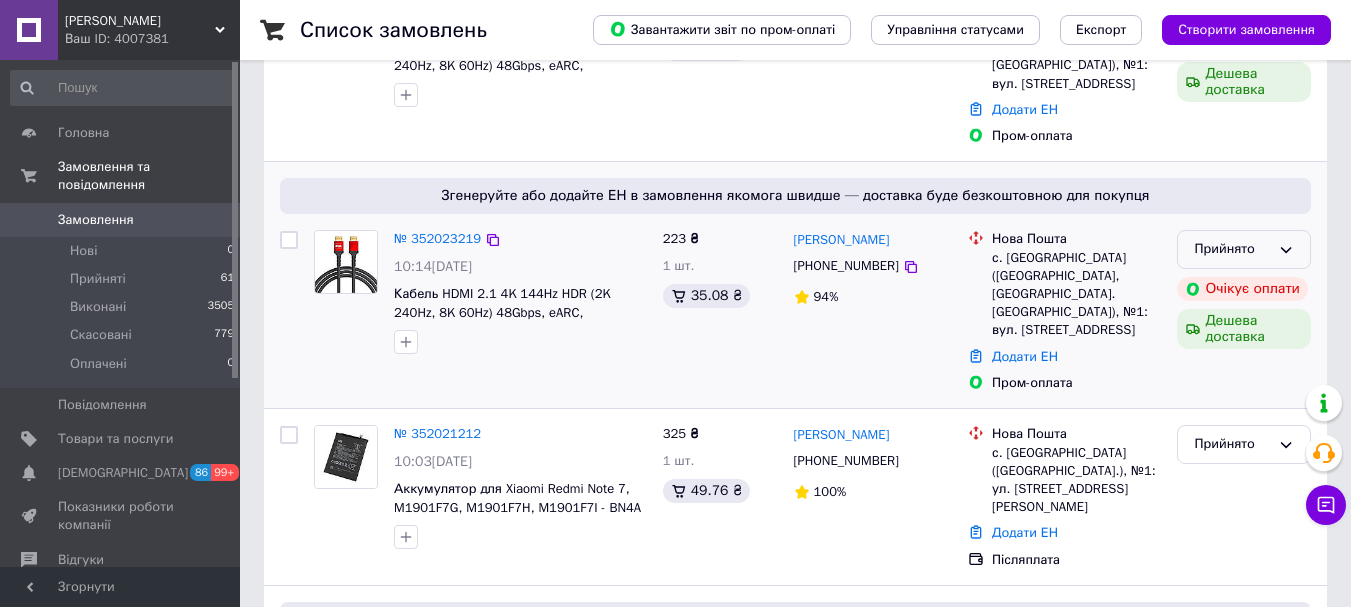 click on "Прийнято" at bounding box center (1244, 249) 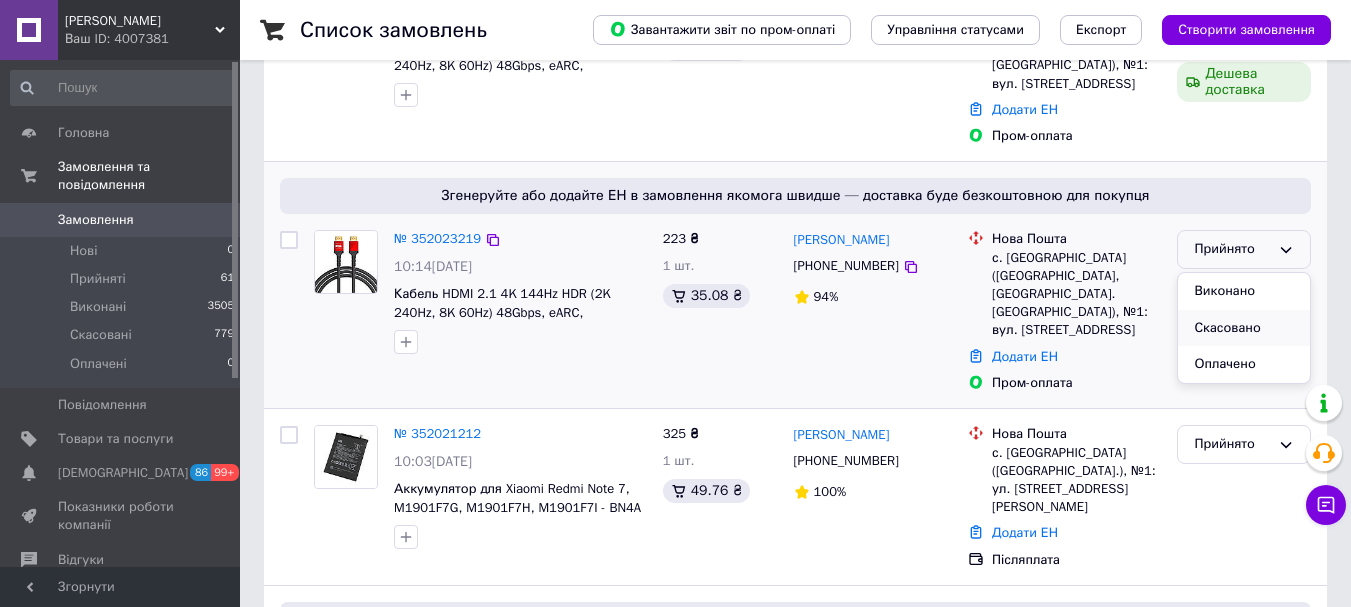 click on "Скасовано" at bounding box center (1244, 328) 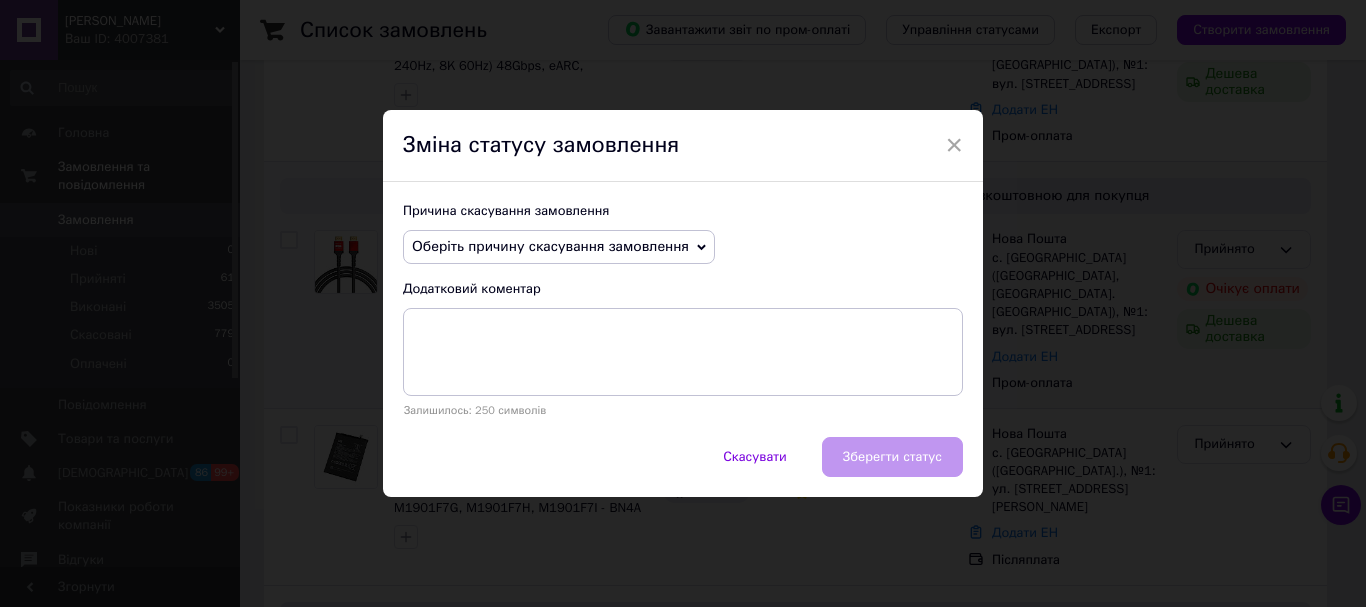 click on "Оберіть причину скасування замовлення" at bounding box center [550, 246] 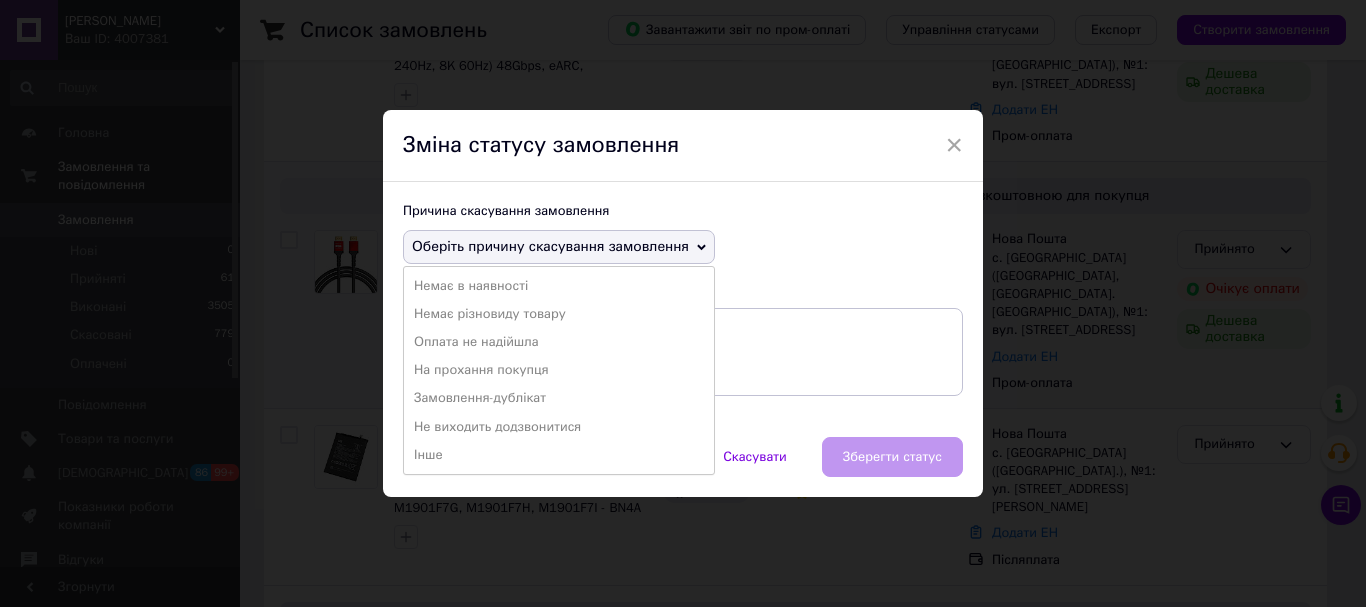 drag, startPoint x: 526, startPoint y: 400, endPoint x: 671, endPoint y: 451, distance: 153.70752 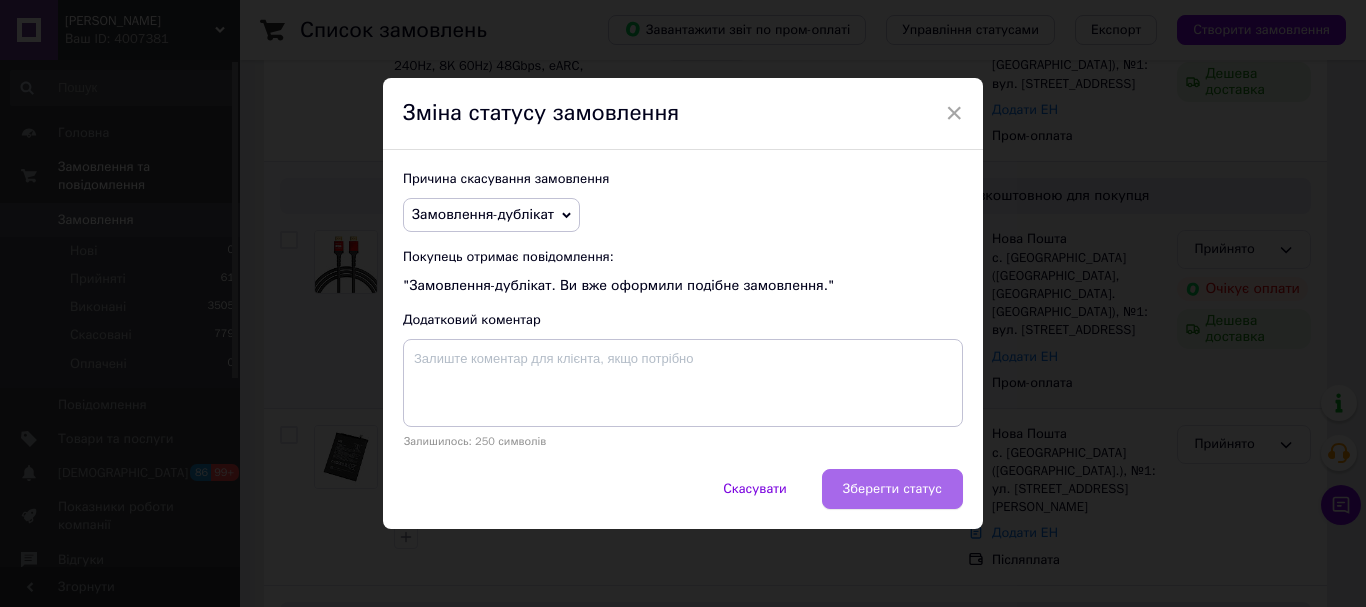 click on "Зберегти статус" at bounding box center [892, 489] 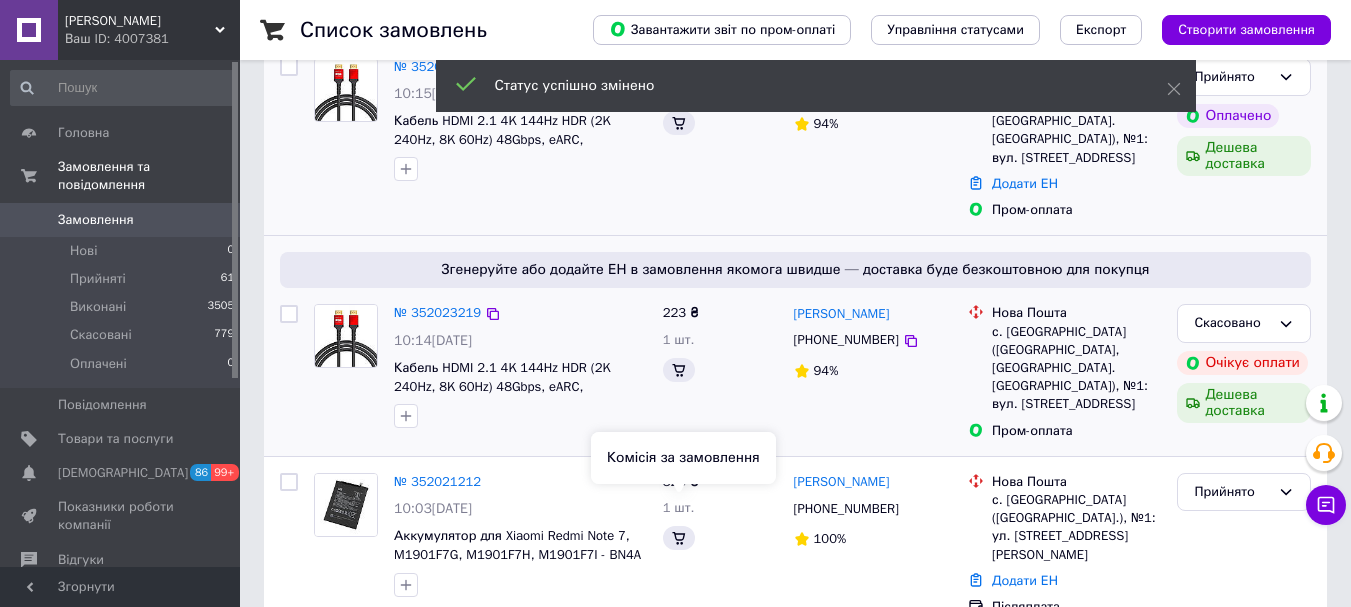 scroll, scrollTop: 0, scrollLeft: 0, axis: both 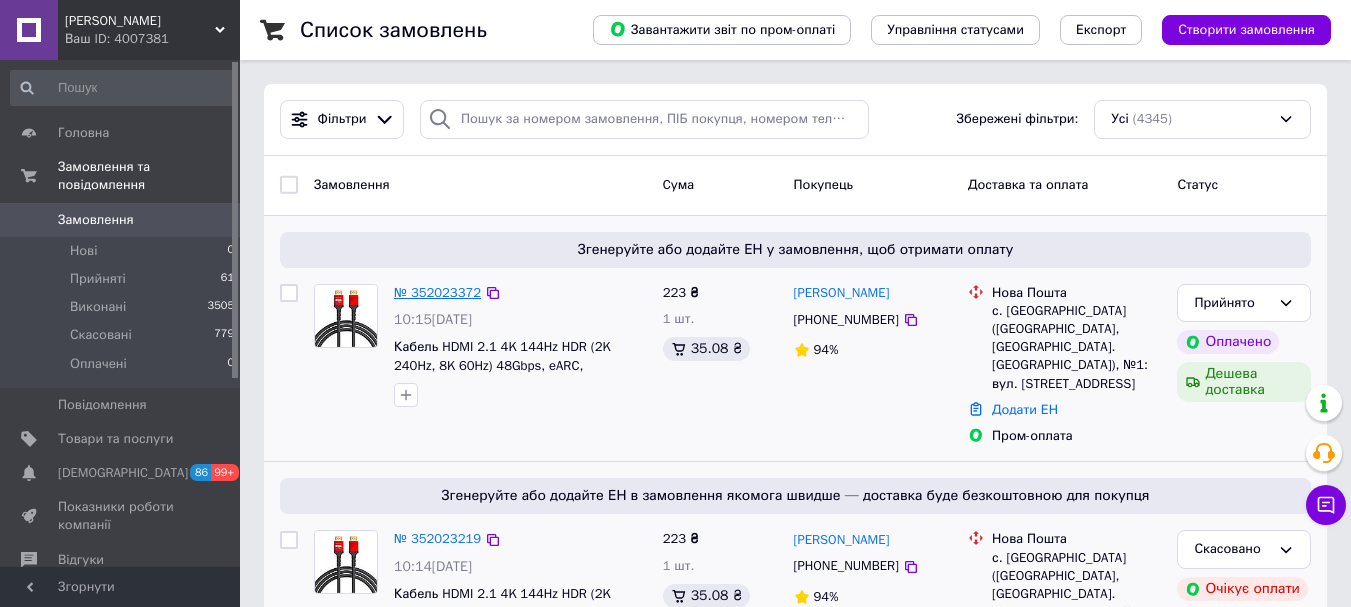 click on "№ 352023372" at bounding box center (437, 292) 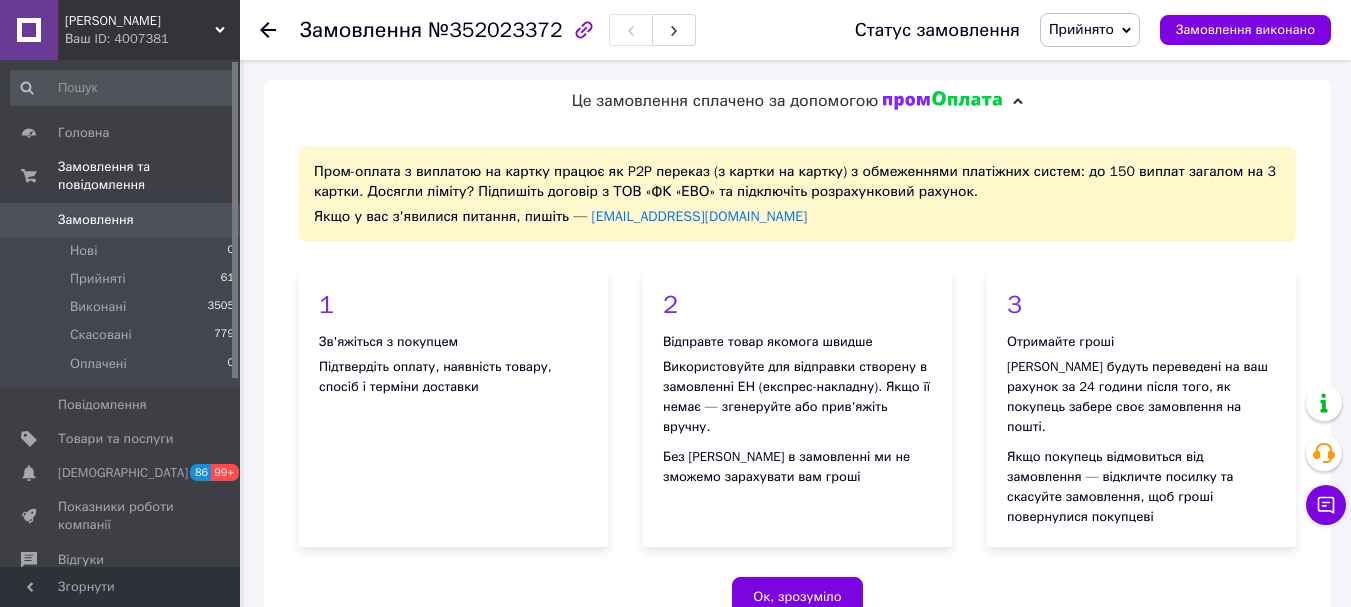drag, startPoint x: 1229, startPoint y: 297, endPoint x: 1213, endPoint y: 301, distance: 16.492422 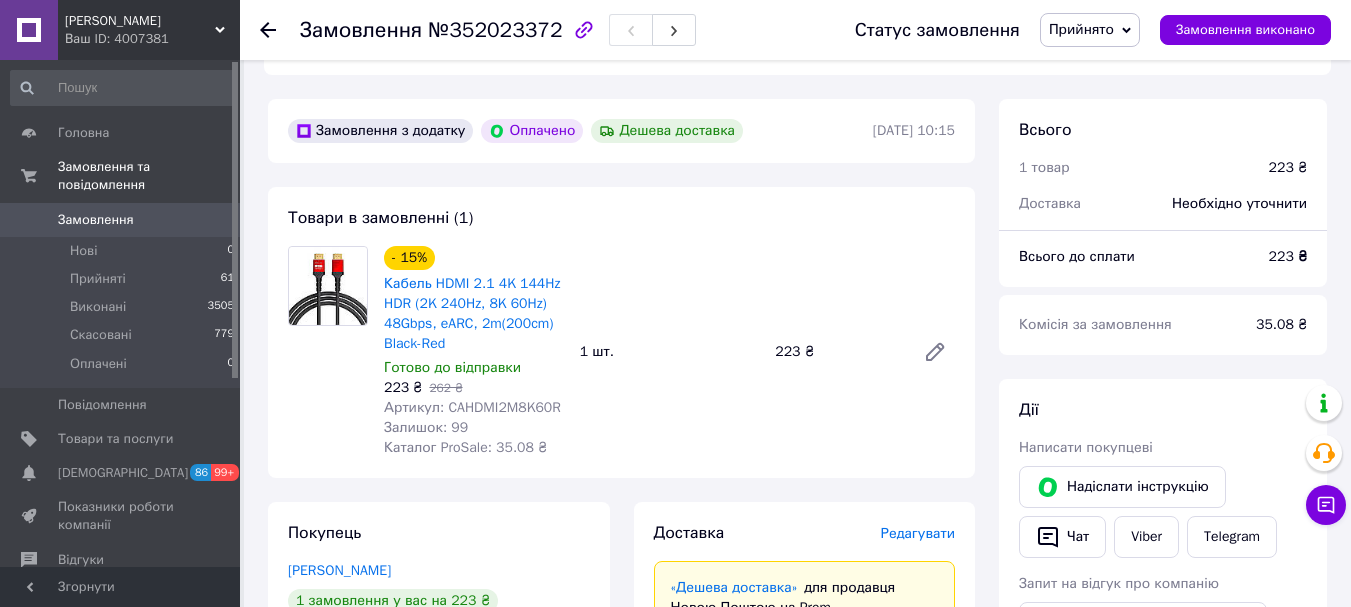 scroll, scrollTop: 600, scrollLeft: 0, axis: vertical 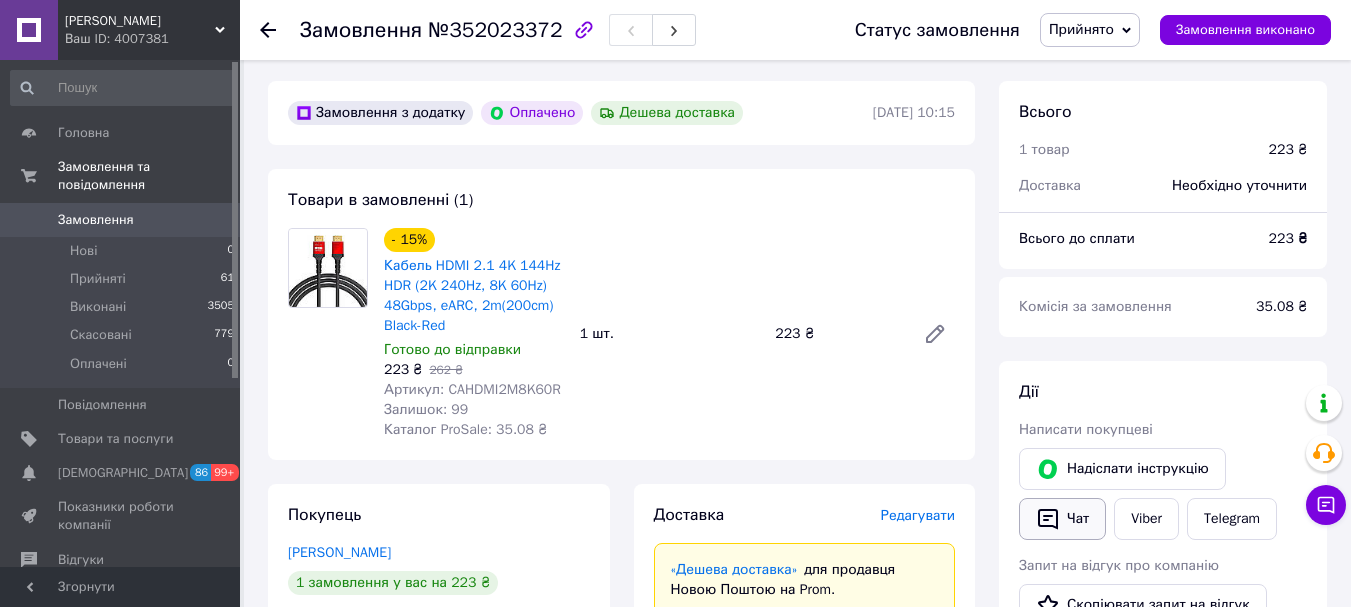 click on "Чат" at bounding box center [1062, 519] 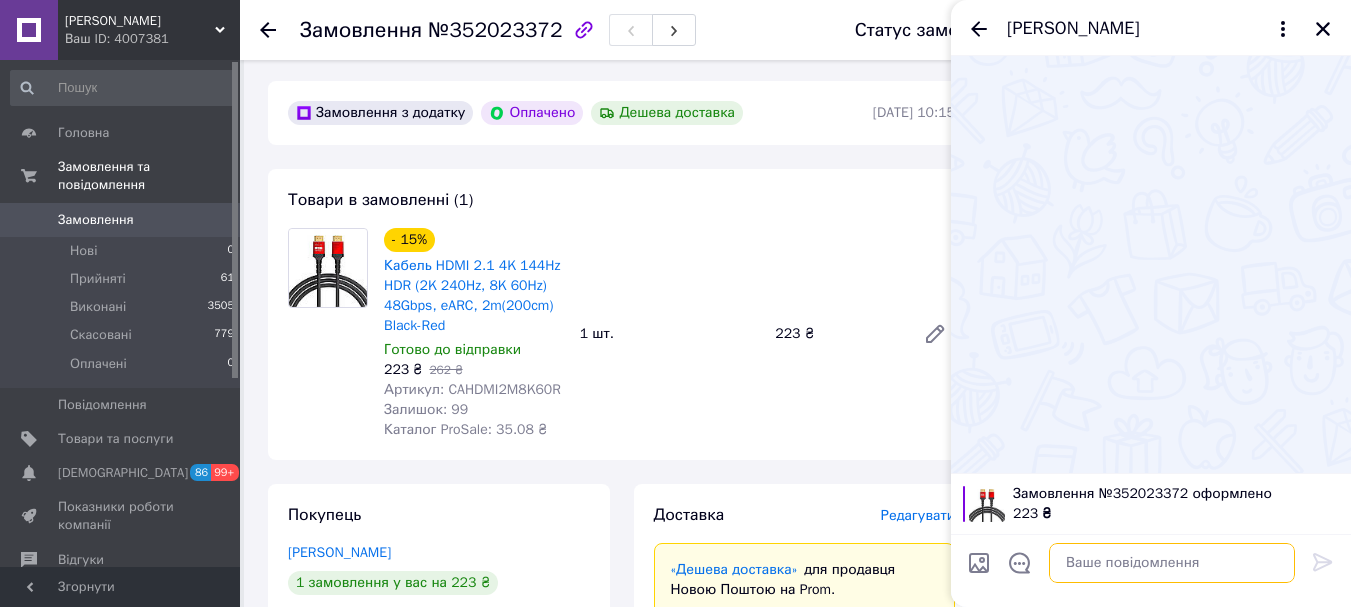click at bounding box center (1172, 563) 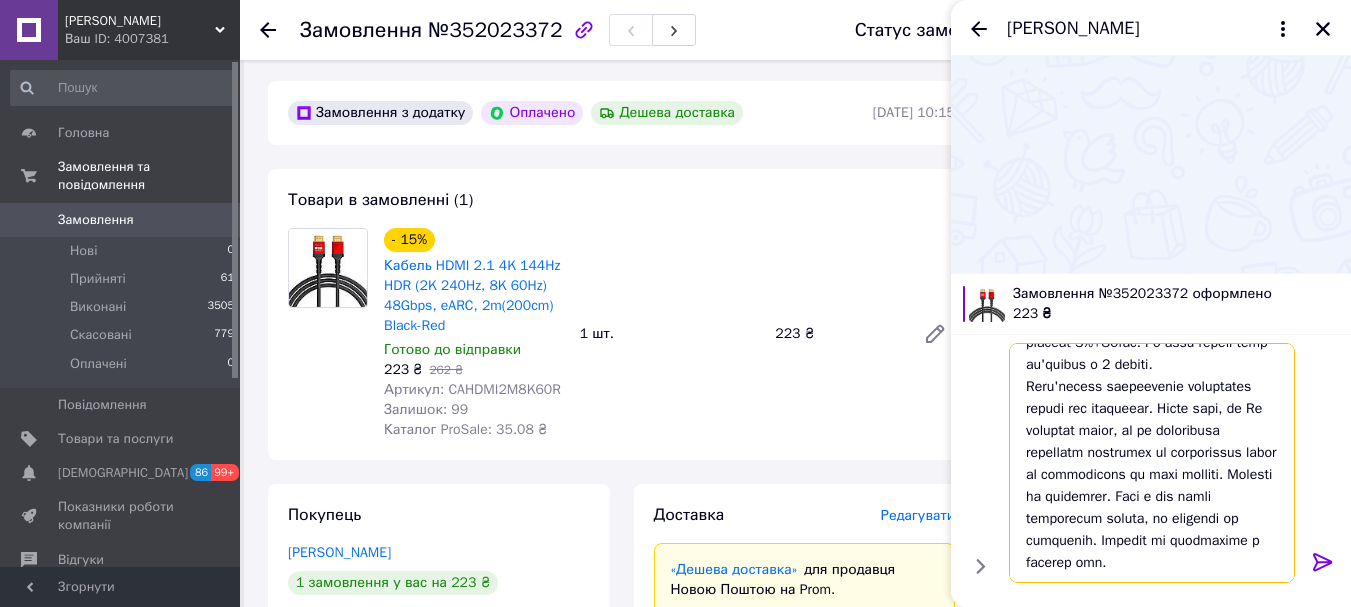 scroll, scrollTop: 504, scrollLeft: 0, axis: vertical 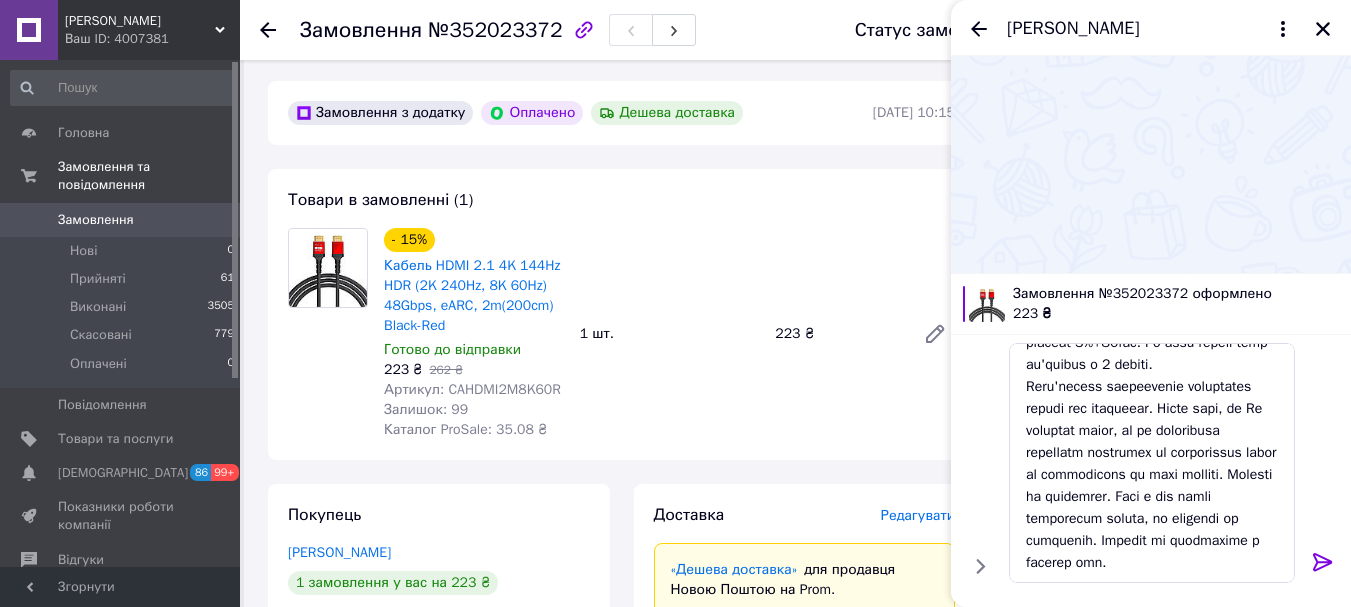 click 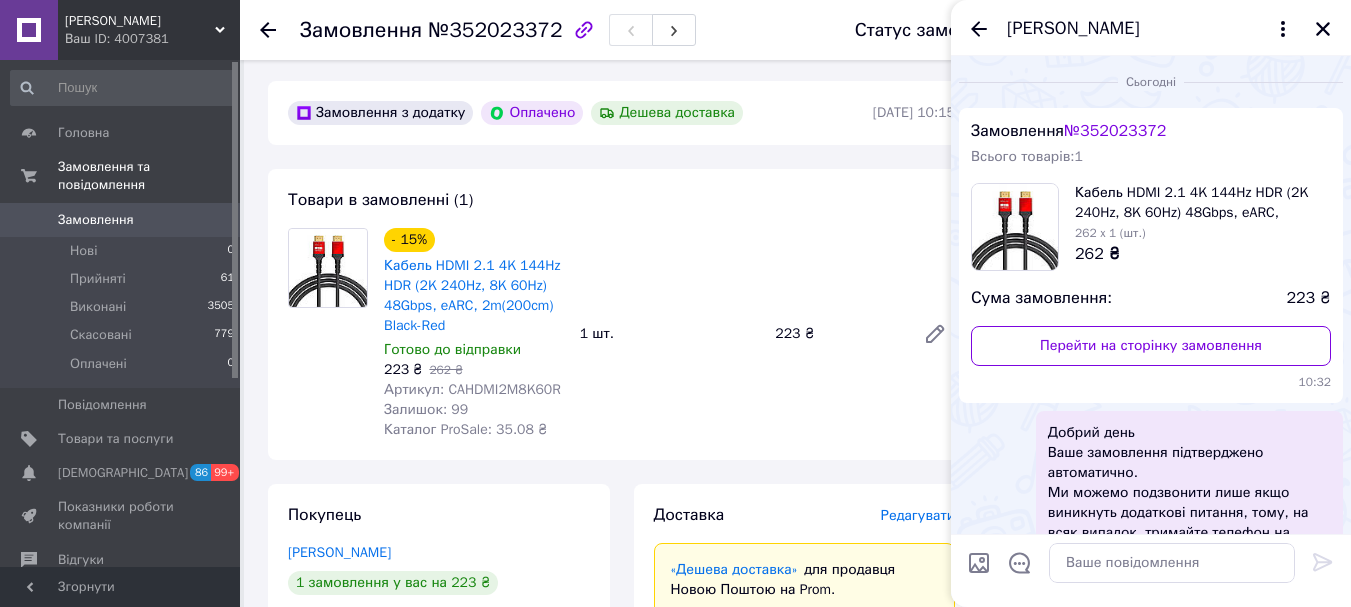 scroll, scrollTop: 0, scrollLeft: 0, axis: both 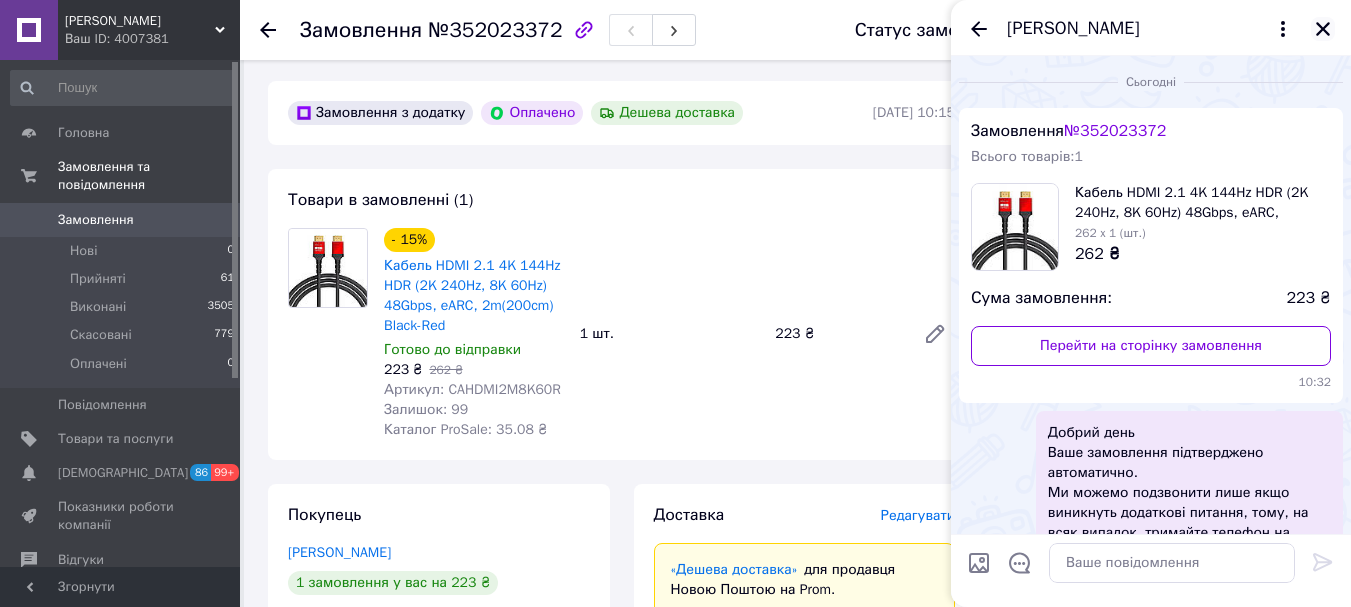 click at bounding box center (1323, 29) 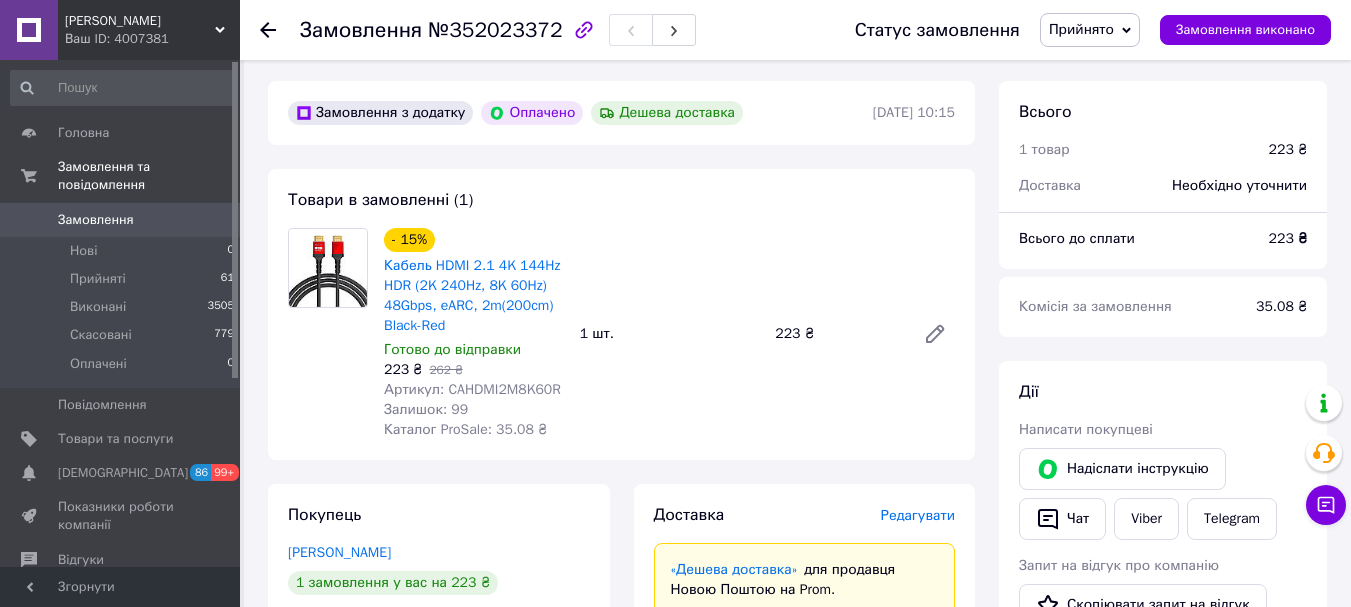click 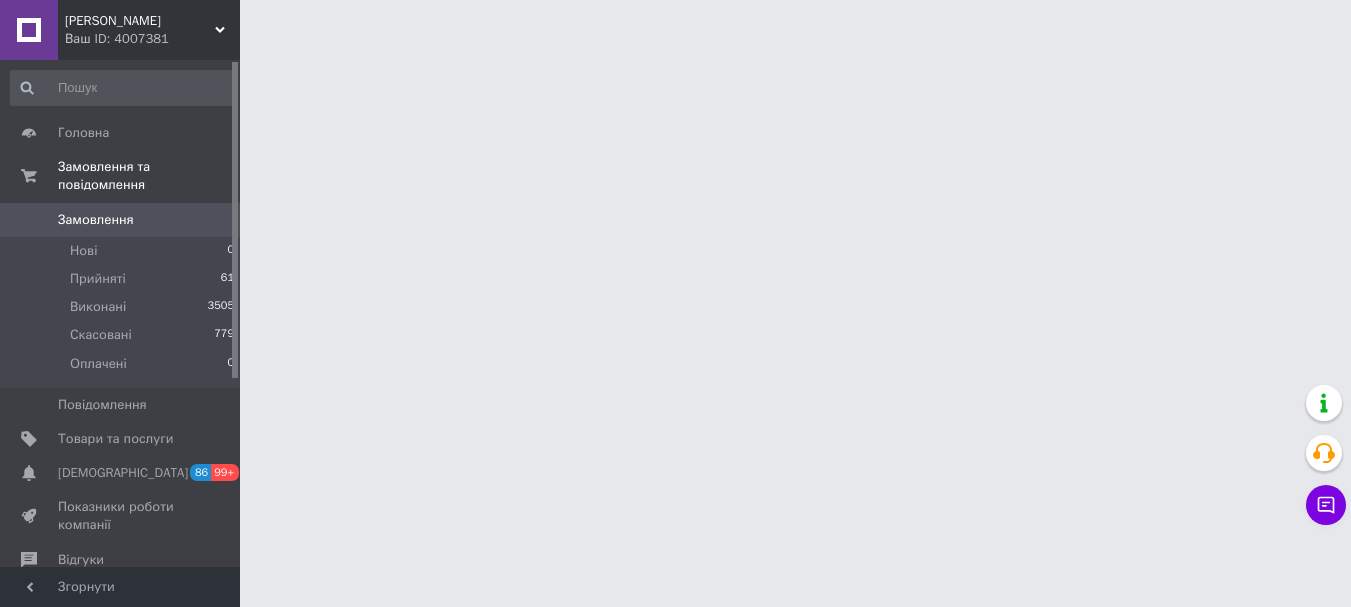 scroll, scrollTop: 0, scrollLeft: 0, axis: both 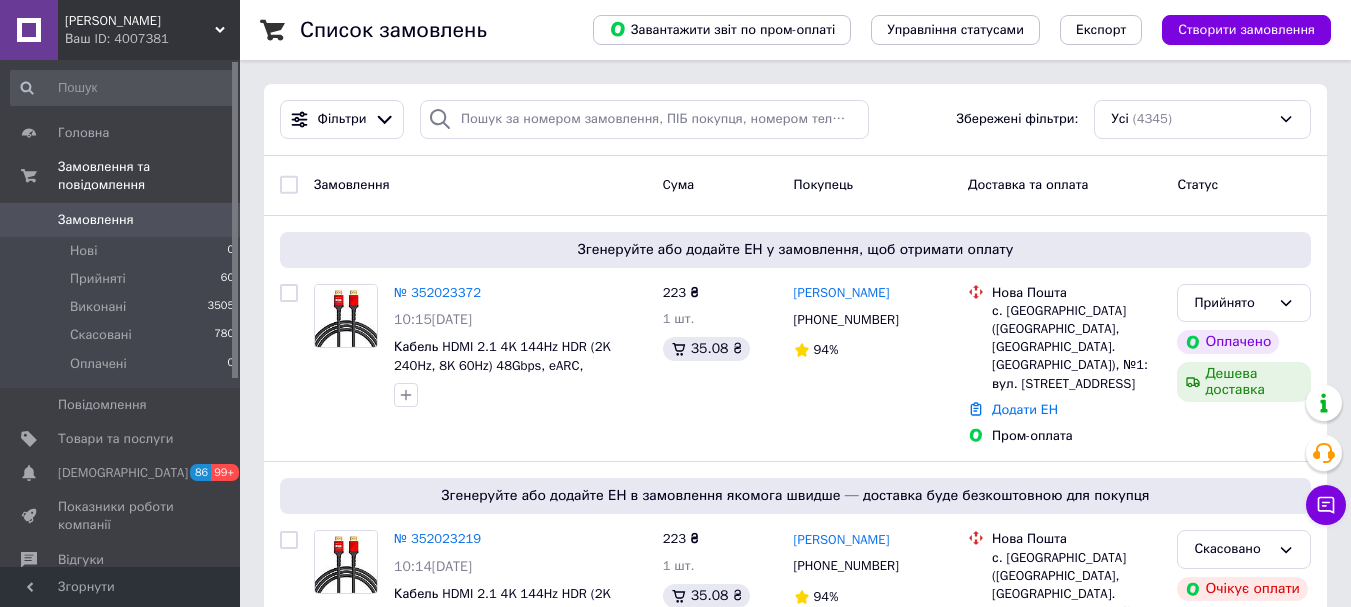 click on "Ваш ID: 4007381" at bounding box center [152, 39] 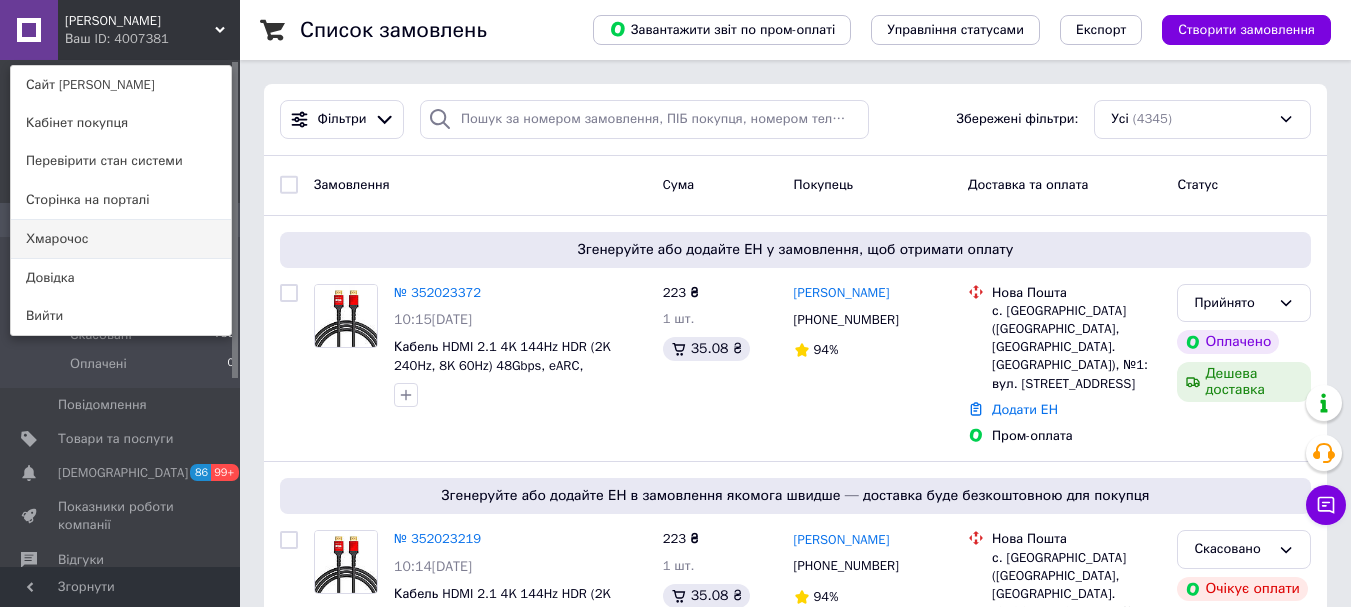 click on "Хмарочос" at bounding box center [121, 239] 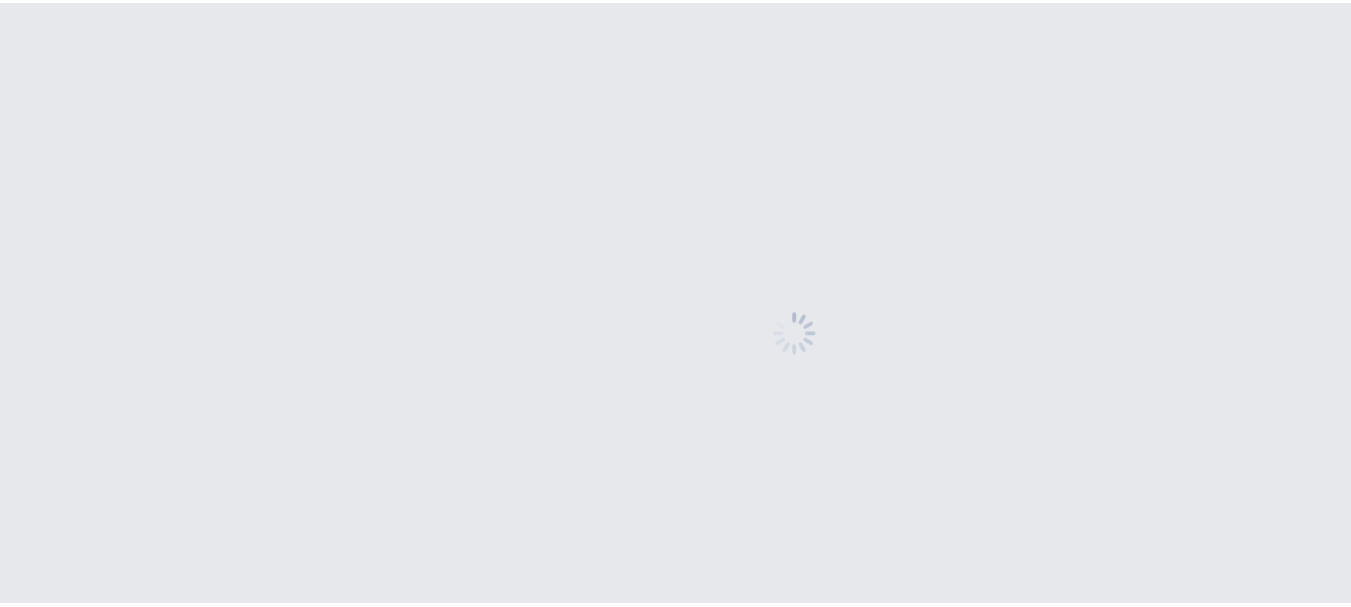 scroll, scrollTop: 0, scrollLeft: 0, axis: both 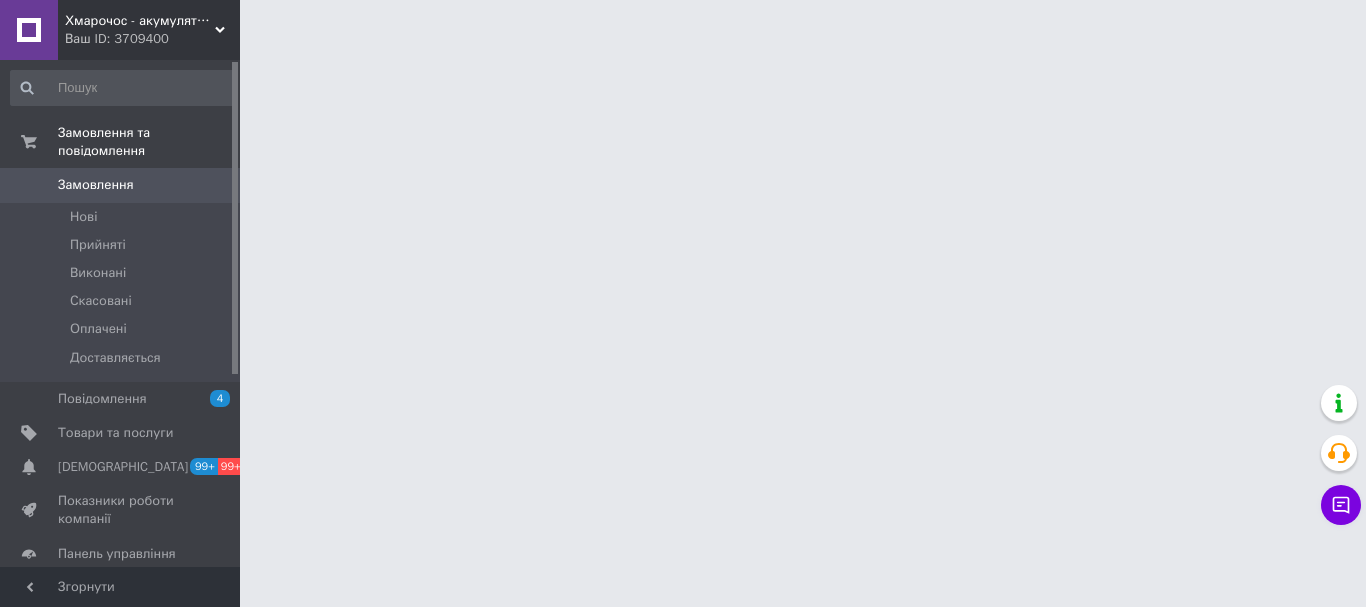 click on "Хмарочос - акумулятори та аксесуари для портативних пристроїв Ваш ID: 3709400 Сайт Хмарочос - акумулятори та аксесуари... Кабінет покупця Перевірити стан системи Сторінка на порталі Твій Селлер Довідка Вийти Замовлення та повідомлення Замовлення 0 [GEOGRAPHIC_DATA] Виконані Скасовані Оплачені Доставляється Повідомлення 4 Товари та послуги Сповіщення 99+ 99+ Показники роботи компанії Панель управління Відгуки Клієнти Каталог ProSale Аналітика Управління сайтом Гаманець компанії [PERSON_NAME] Prom топ" at bounding box center (683, 25) 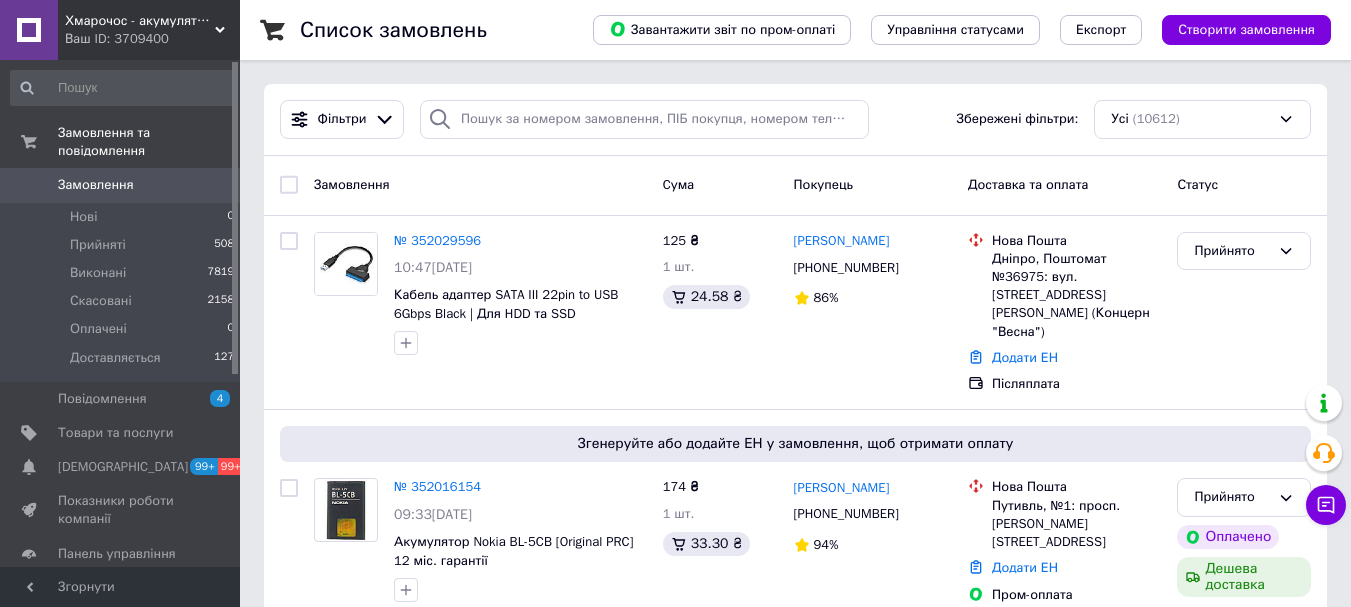 click on "№ 352029596" at bounding box center [437, 240] 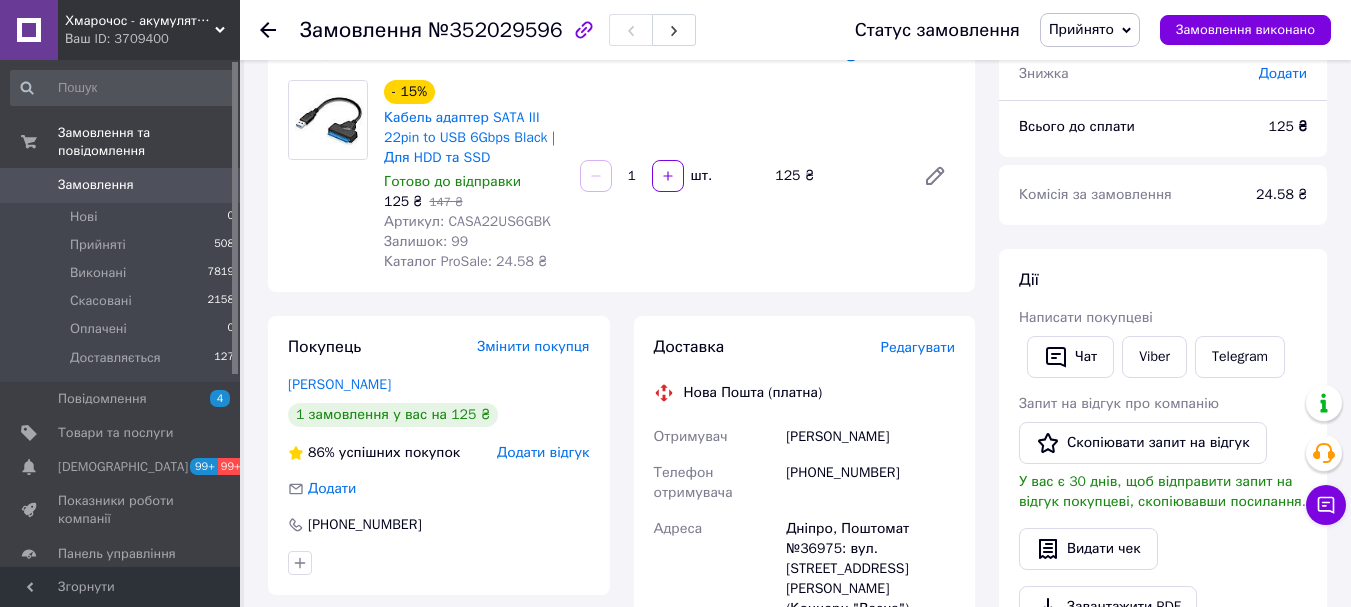 scroll, scrollTop: 134, scrollLeft: 0, axis: vertical 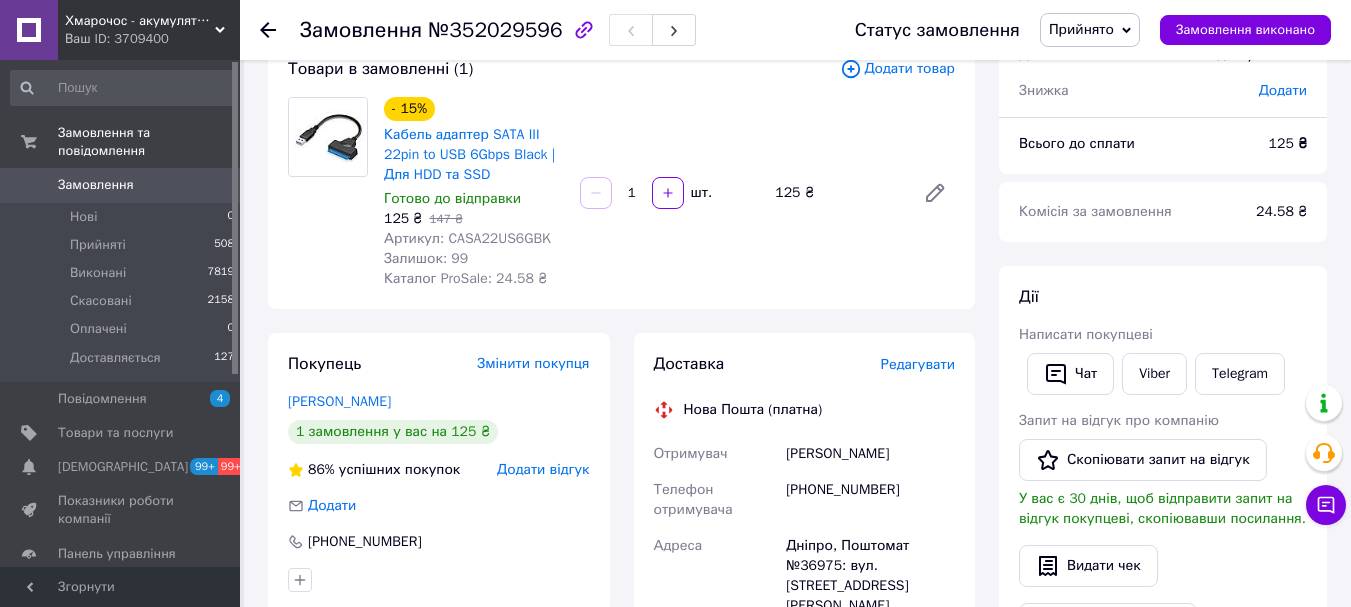 click on "Написати покупцеві" at bounding box center [1086, 334] 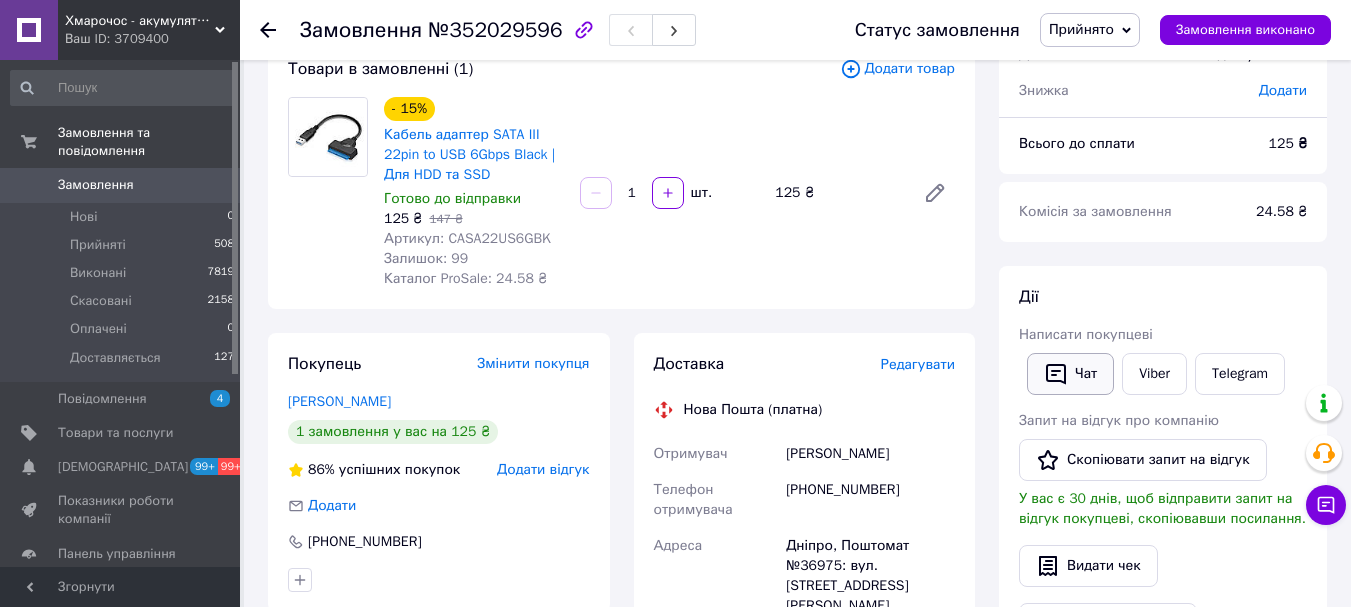 click 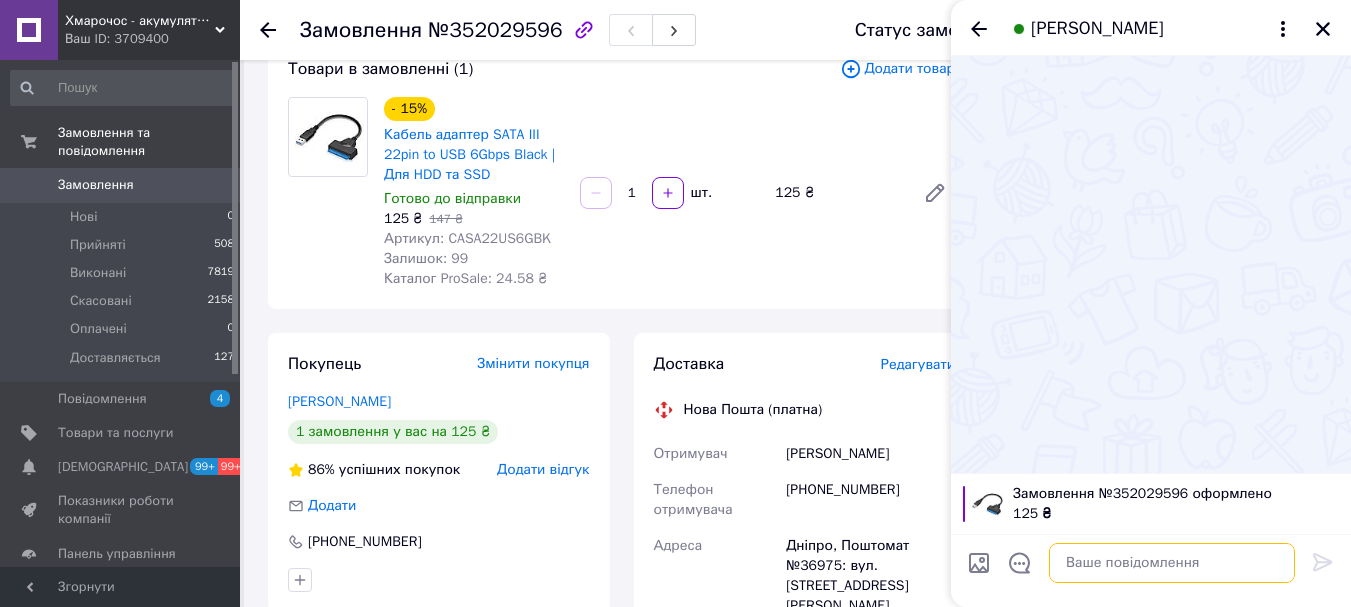 click at bounding box center [1172, 563] 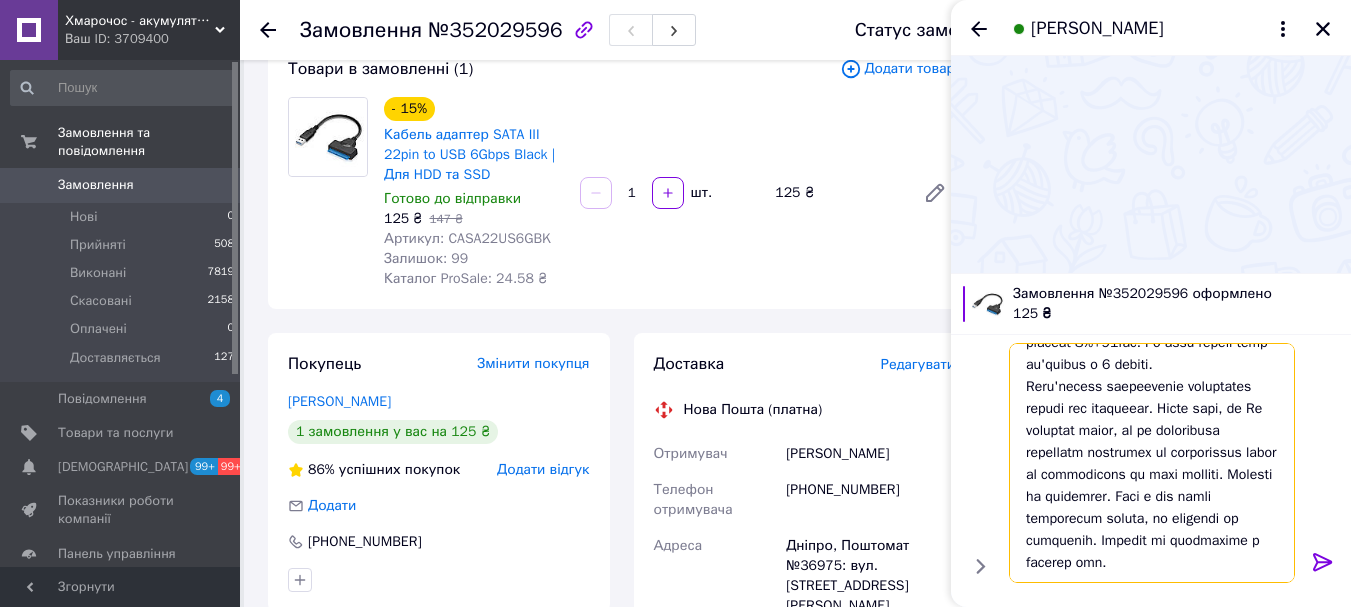 scroll, scrollTop: 504, scrollLeft: 0, axis: vertical 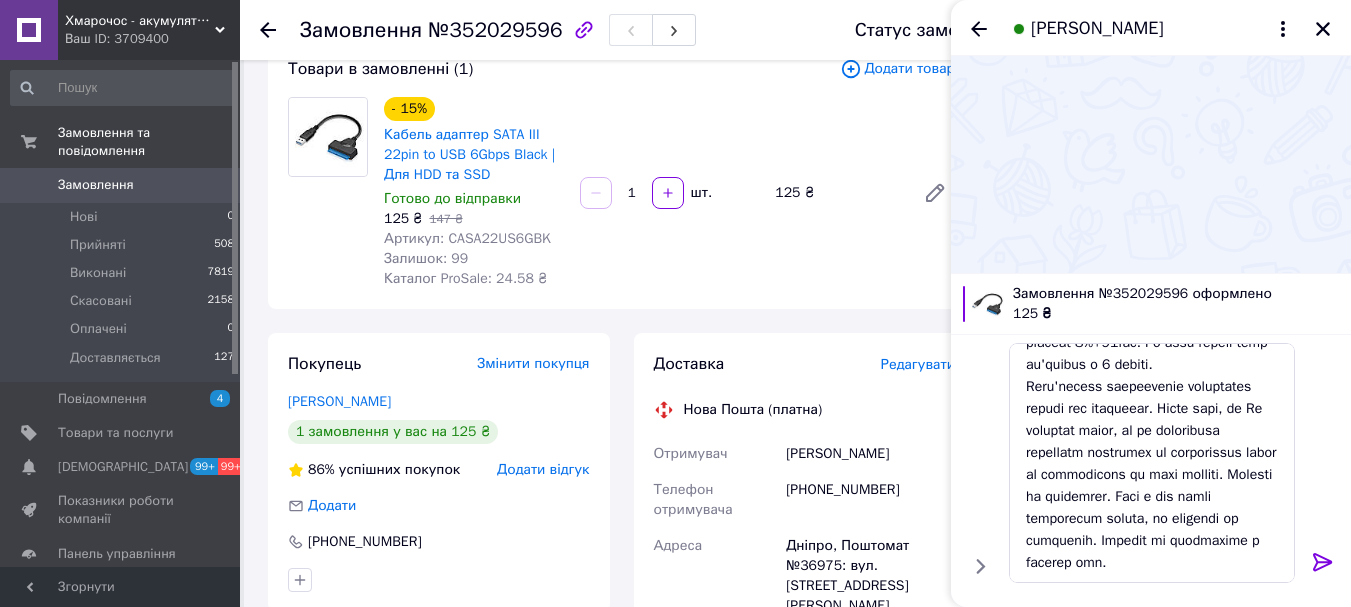 click 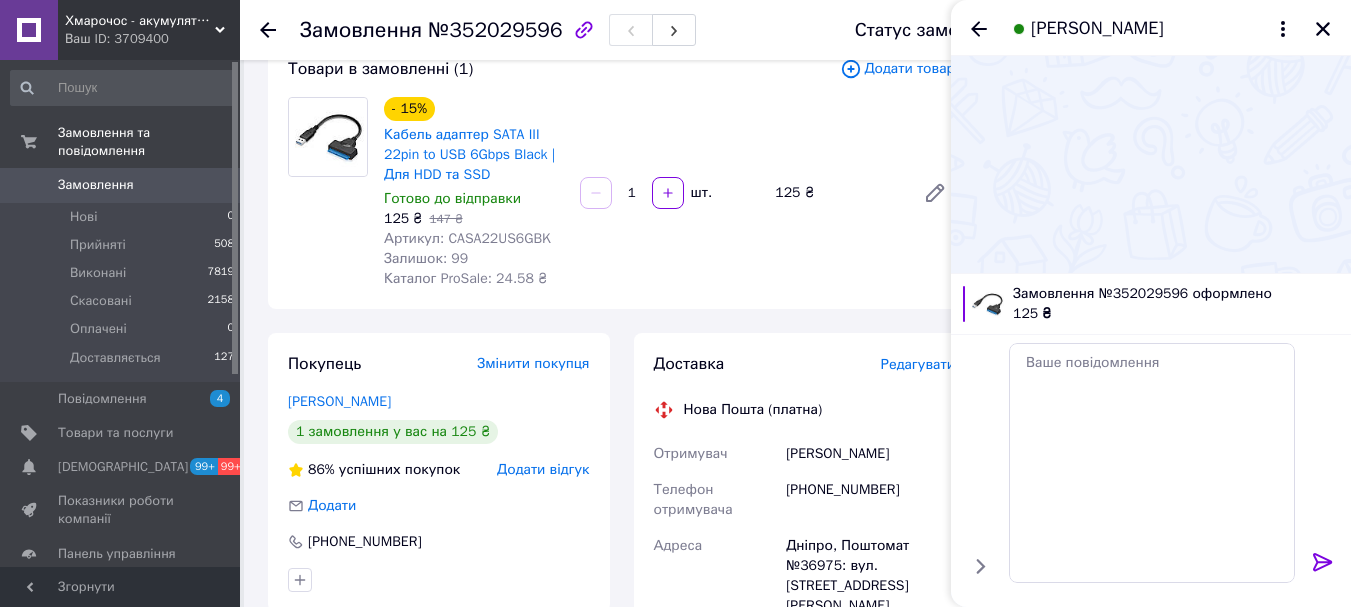 scroll, scrollTop: 0, scrollLeft: 0, axis: both 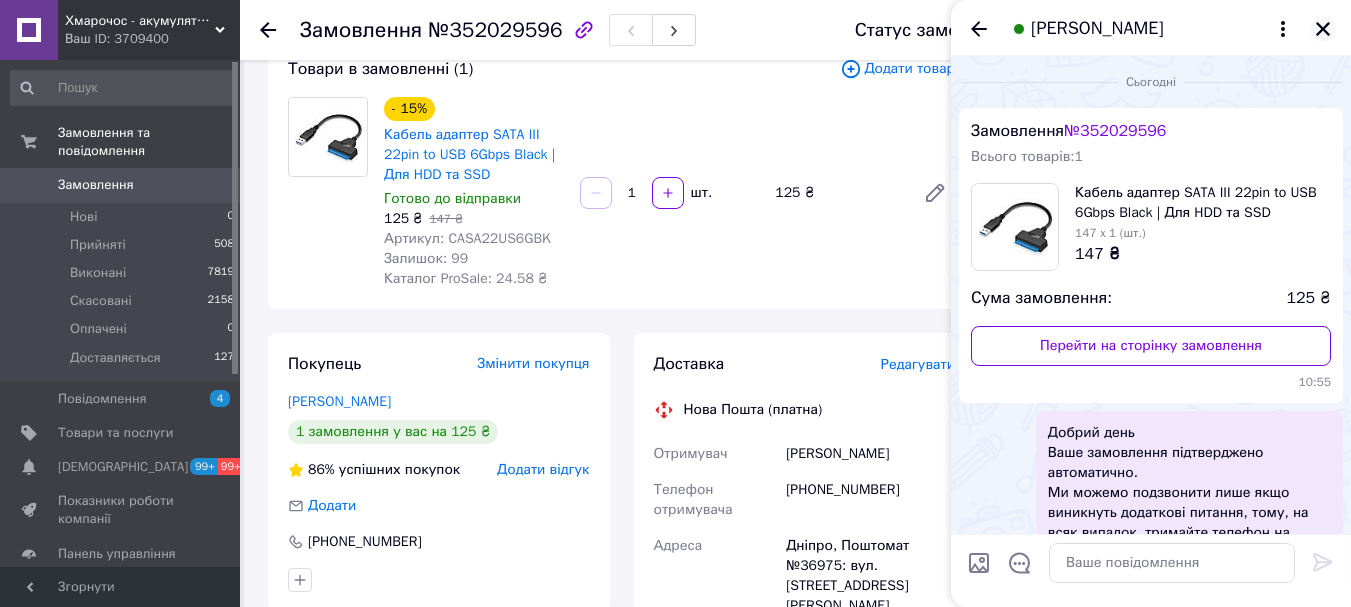 click 